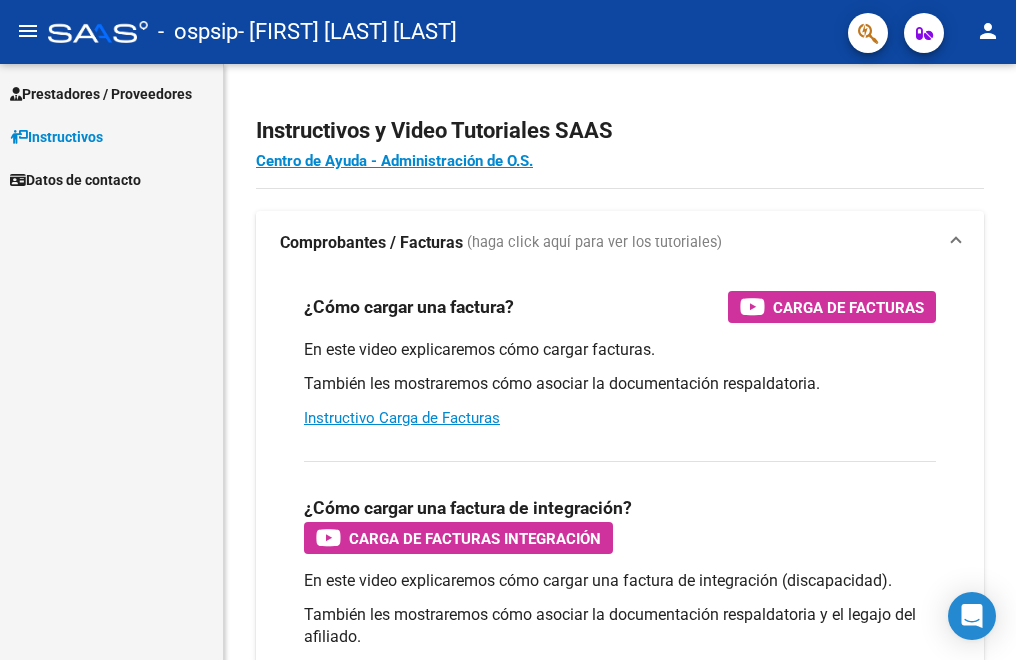 scroll, scrollTop: 0, scrollLeft: 0, axis: both 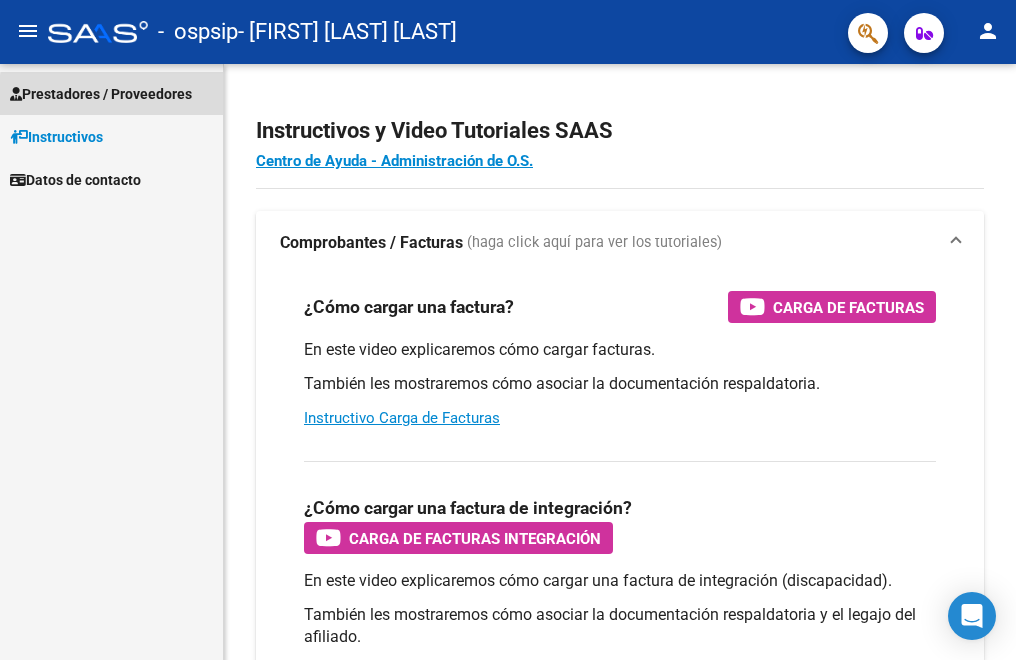 click on "Prestadores / Proveedores" at bounding box center [101, 94] 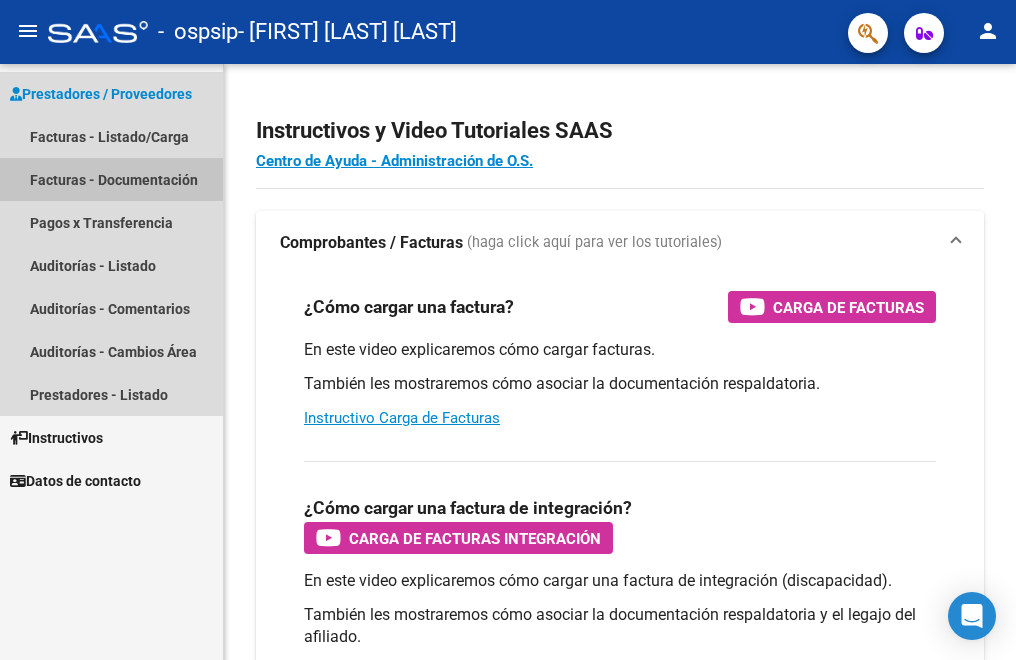 click on "Facturas - Documentación" at bounding box center [111, 179] 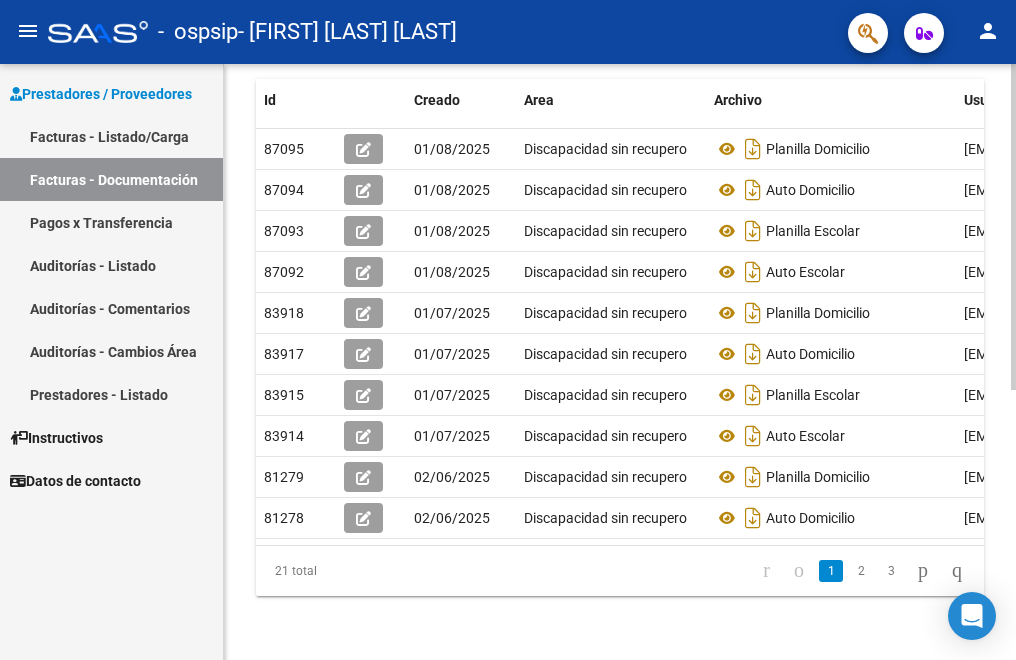 scroll, scrollTop: 492, scrollLeft: 0, axis: vertical 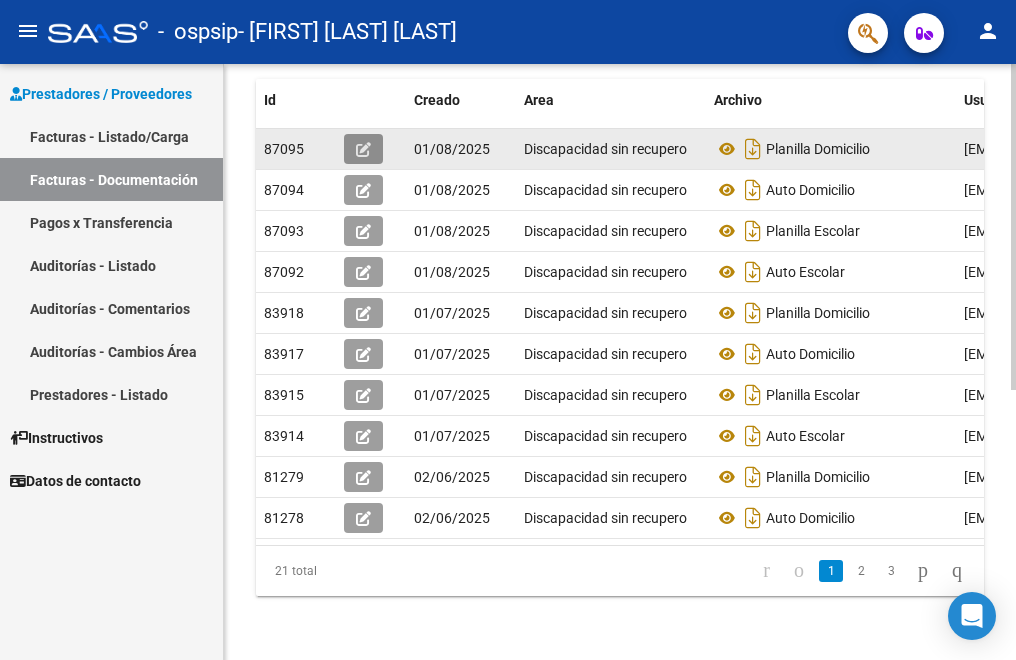 click 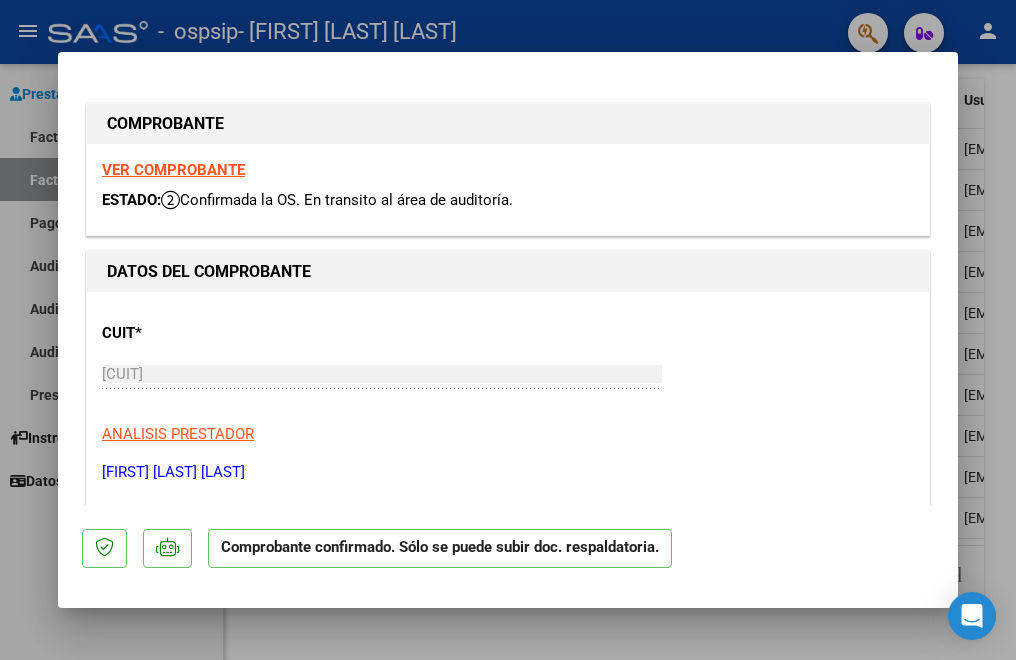 click on "VER COMPROBANTE" at bounding box center [173, 170] 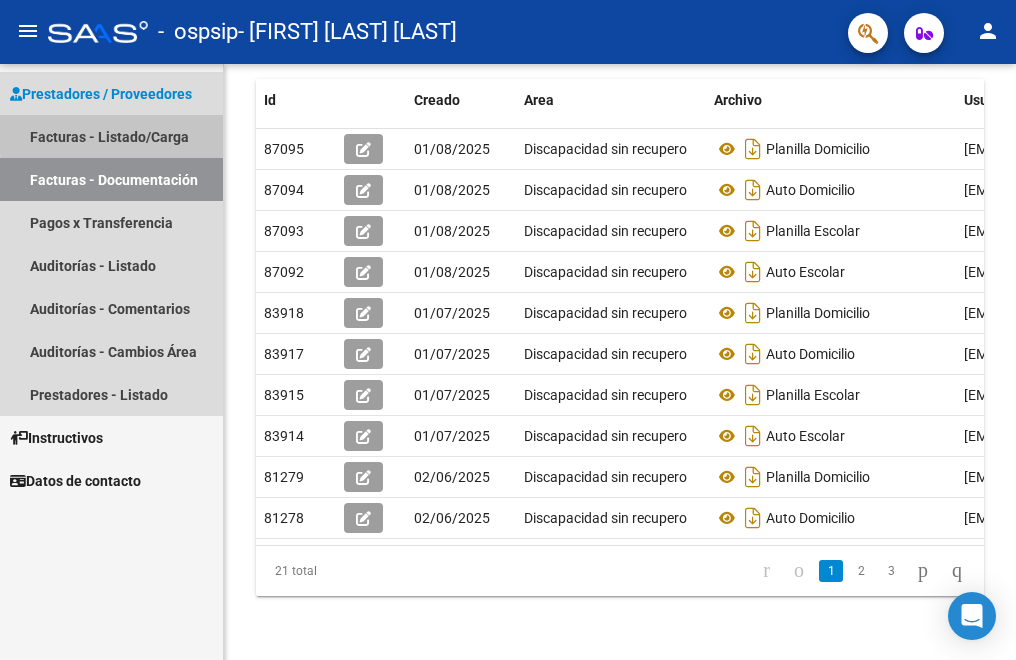 click on "Facturas - Listado/Carga" at bounding box center (111, 136) 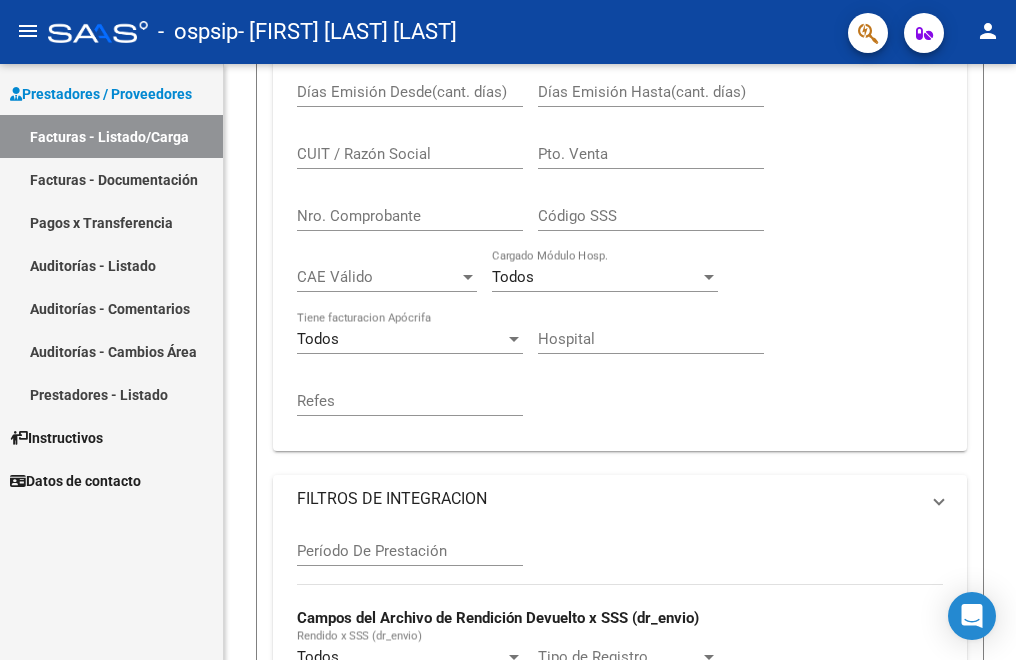 scroll, scrollTop: 0, scrollLeft: 0, axis: both 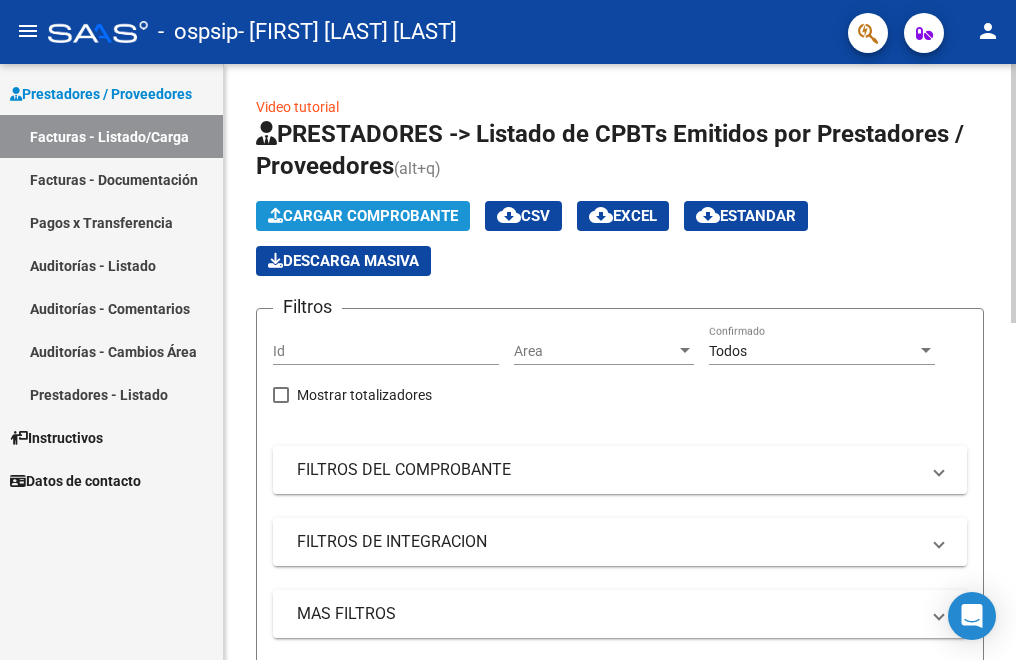 click on "Cargar Comprobante" 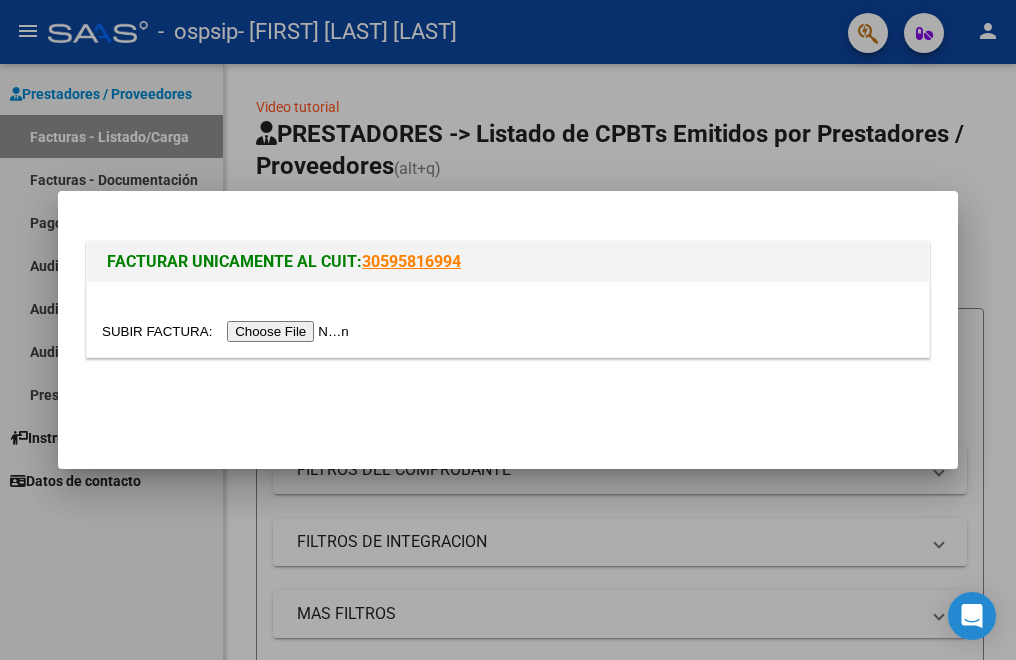 click at bounding box center [228, 331] 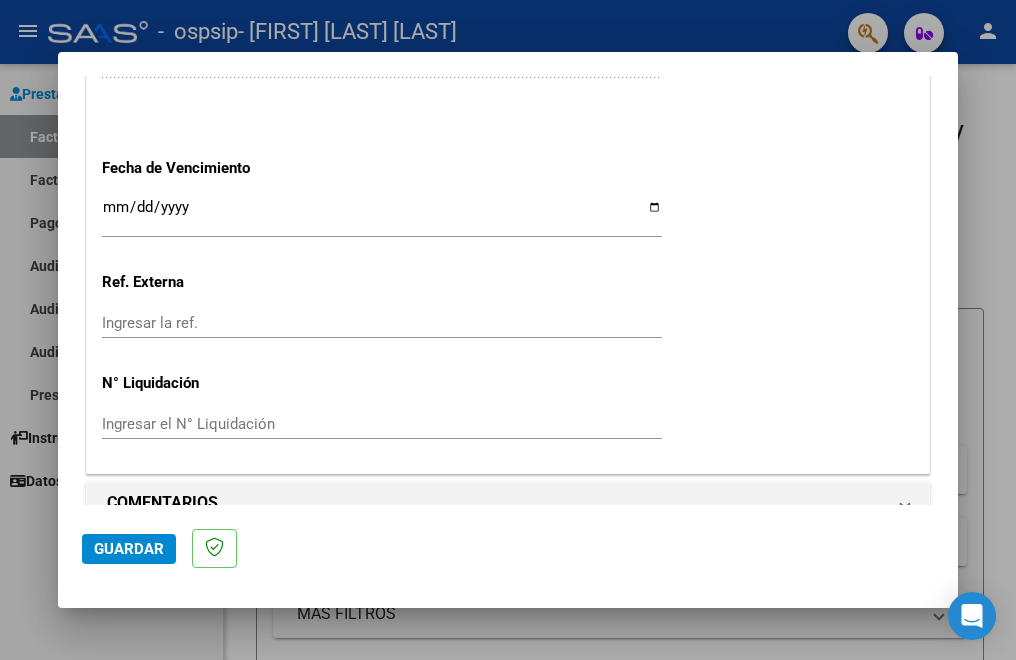 scroll, scrollTop: 1154, scrollLeft: 0, axis: vertical 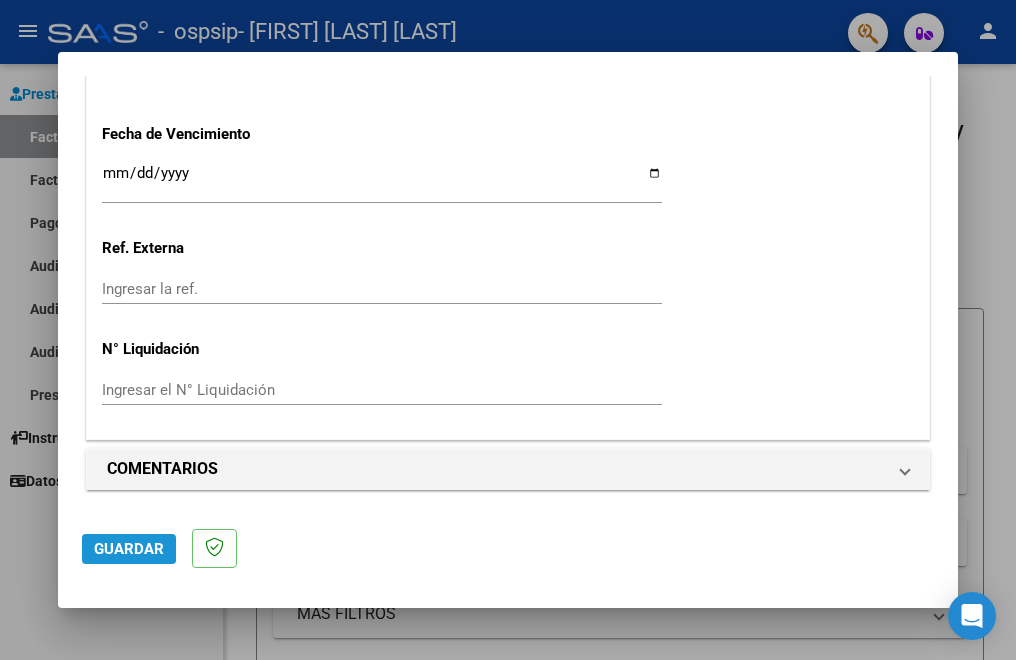 click on "Guardar" 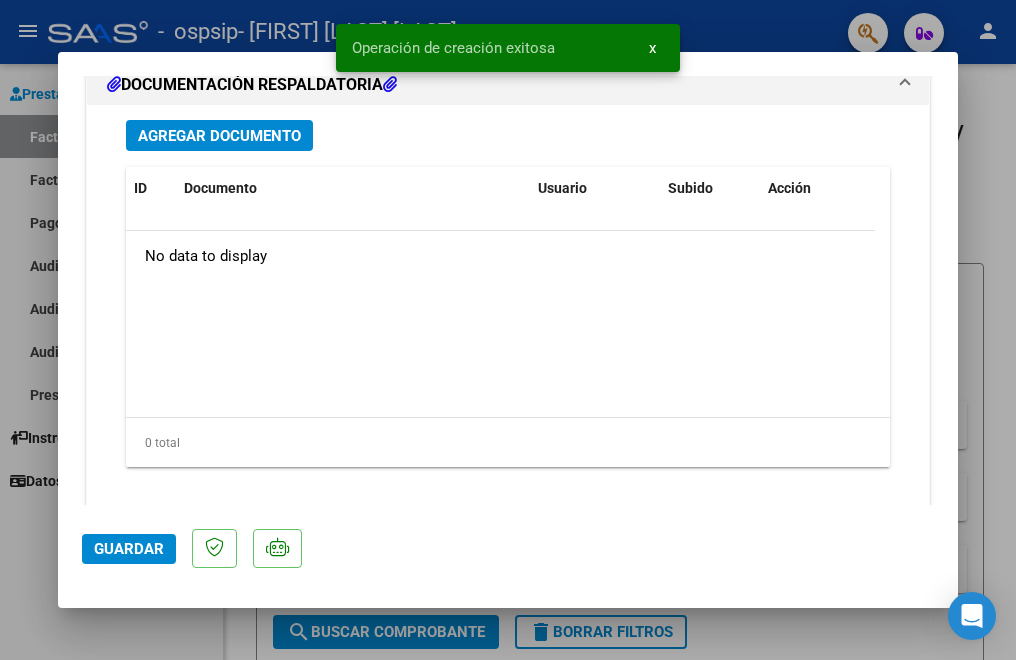 scroll, scrollTop: 1696, scrollLeft: 0, axis: vertical 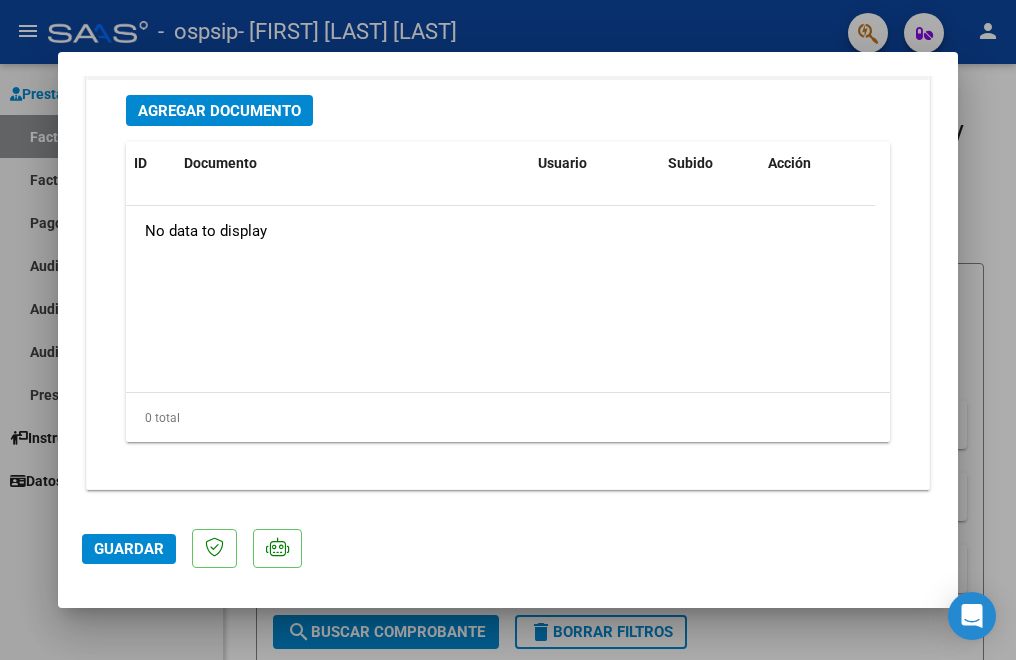 click on "Agregar Documento" at bounding box center (219, 111) 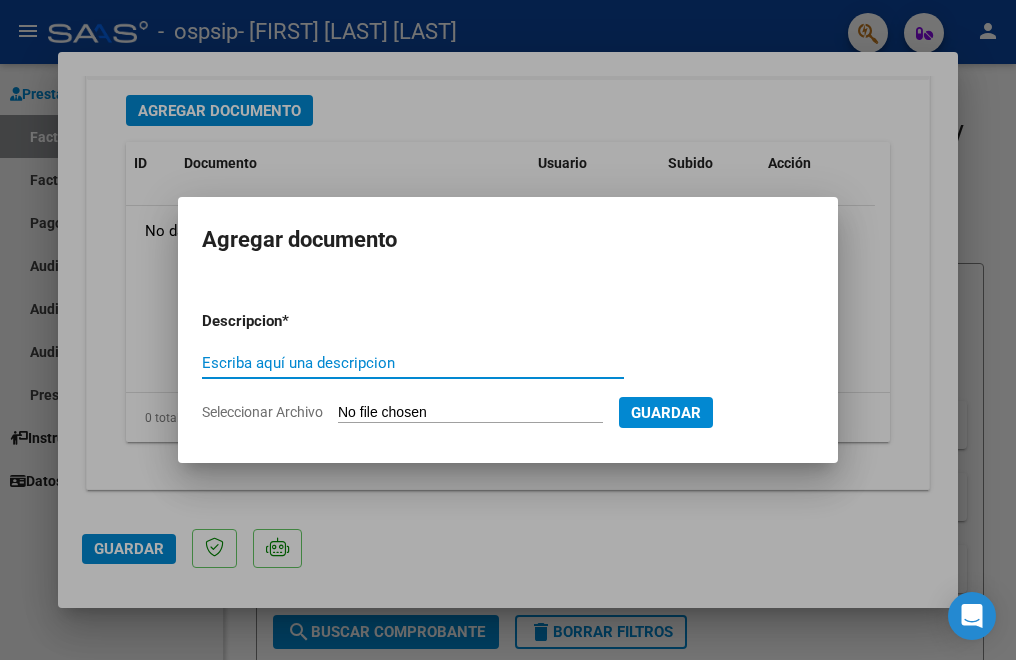 click on "Escriba aquí una descripcion" at bounding box center (413, 363) 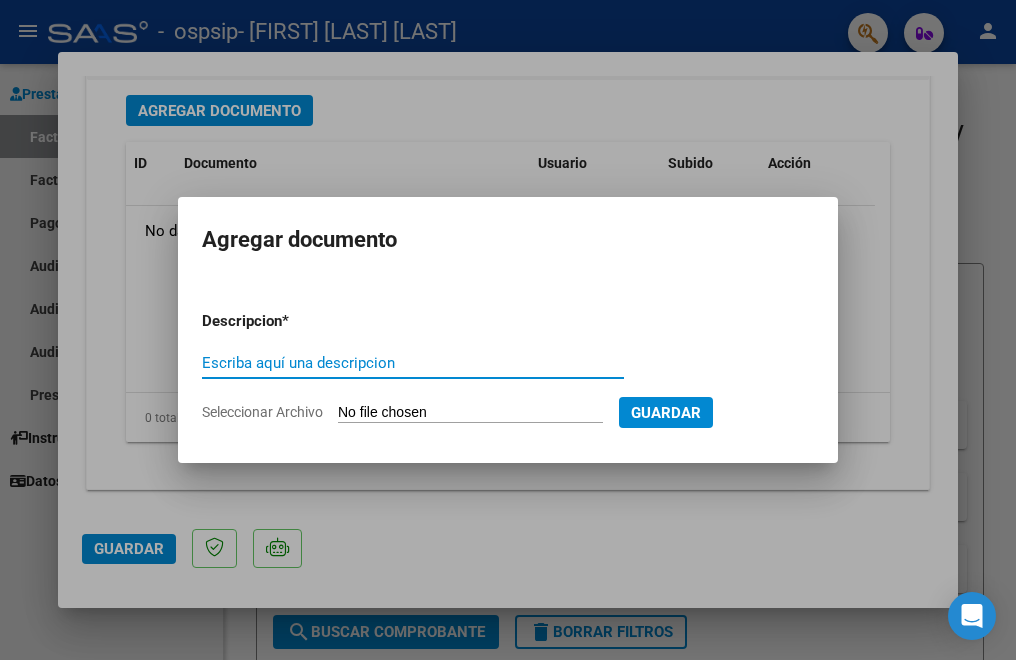 click on "Escriba aquí una descripcion" at bounding box center (413, 363) 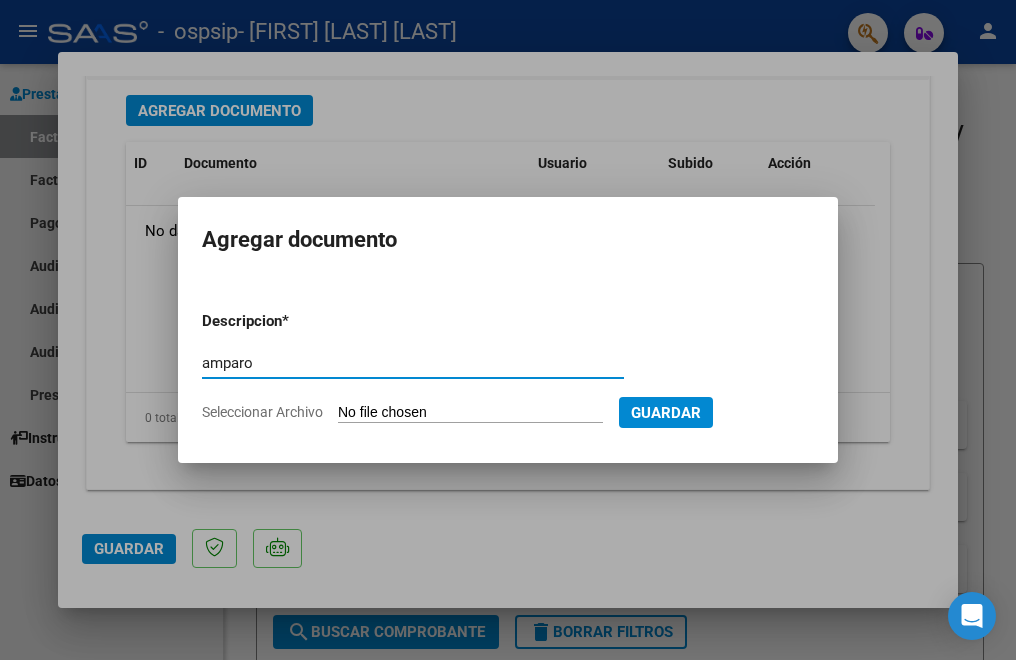 type on "amparo" 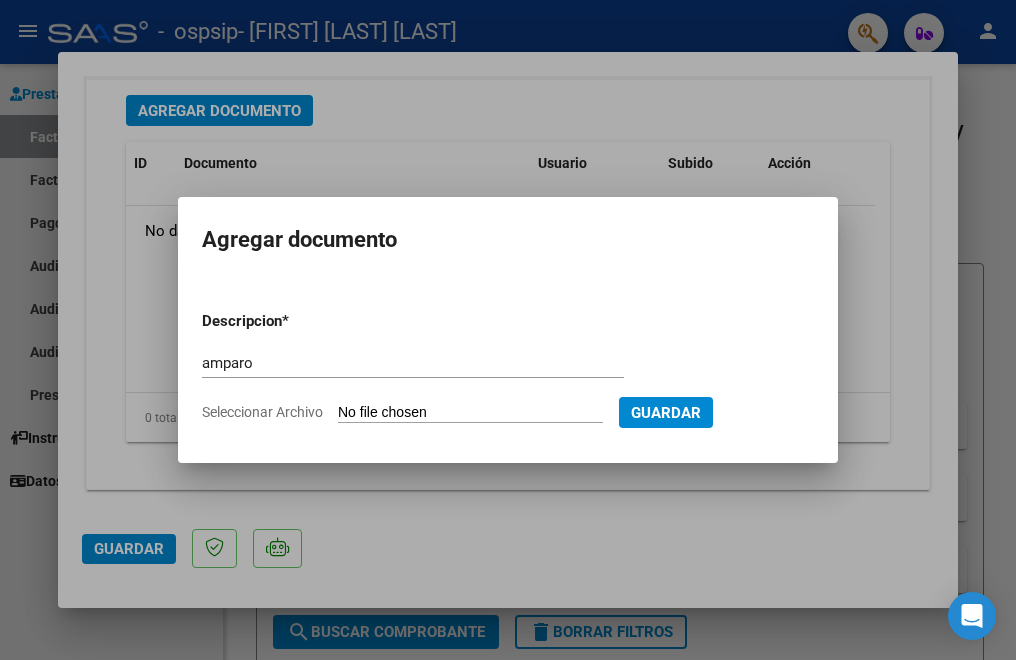 click on "Seleccionar Archivo" at bounding box center [470, 413] 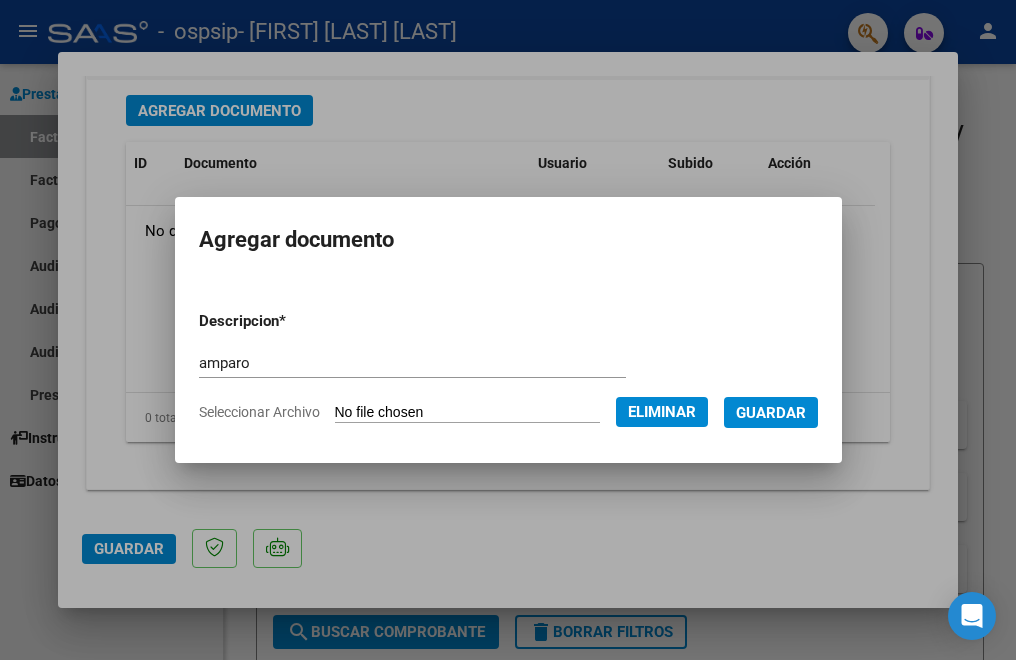 click on "Guardar" at bounding box center (771, 413) 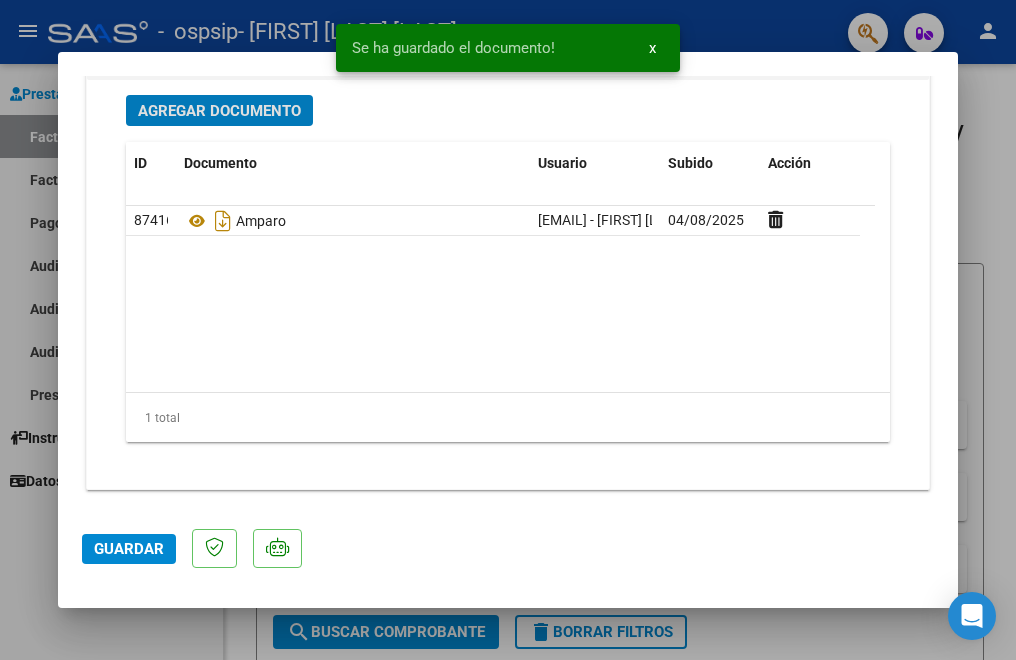 click on "Agregar Documento" at bounding box center (219, 111) 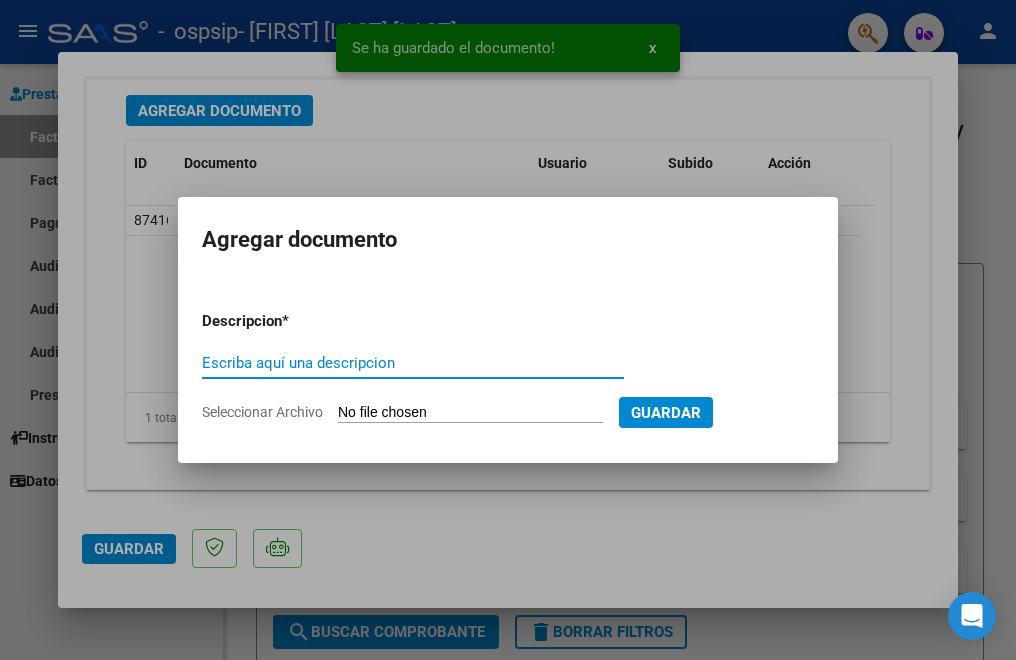 click on "Escriba aquí una descripcion" at bounding box center (413, 363) 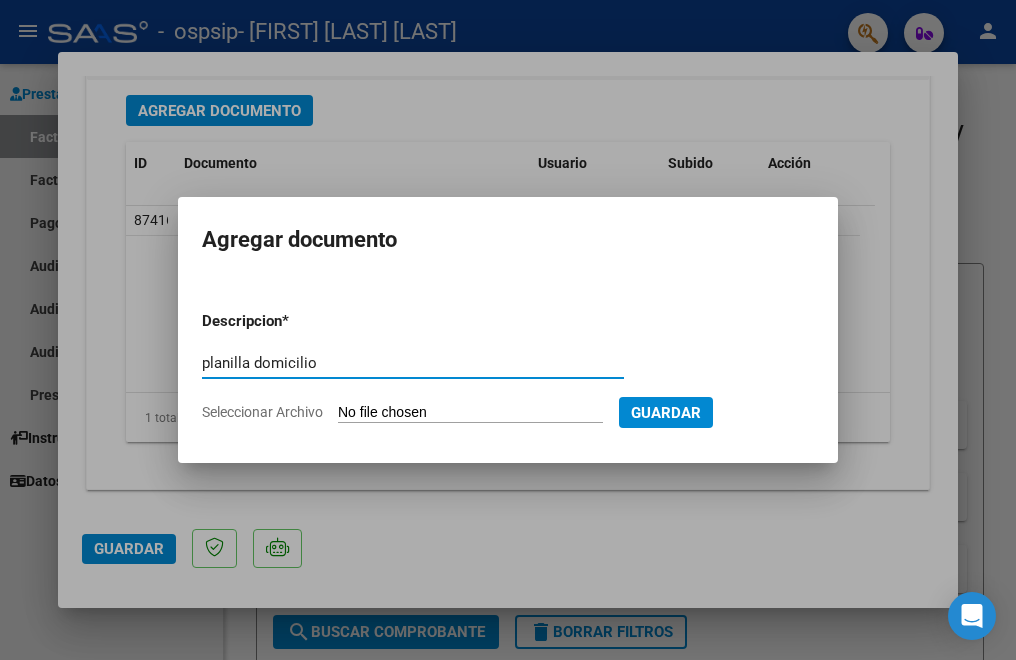 type on "planilla domicilio" 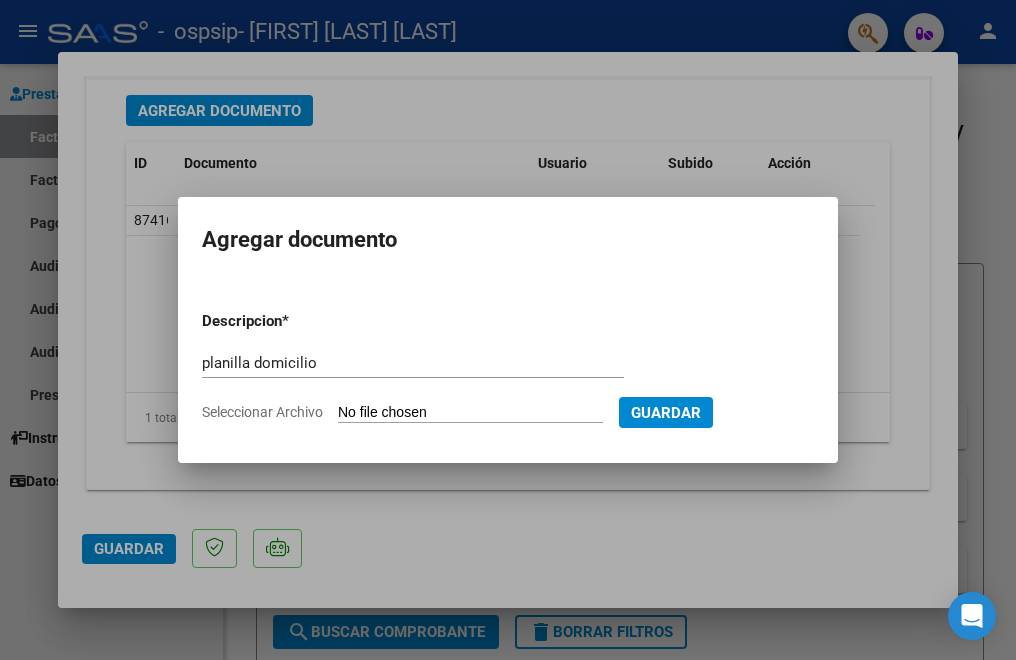 click on "Seleccionar Archivo" at bounding box center [470, 413] 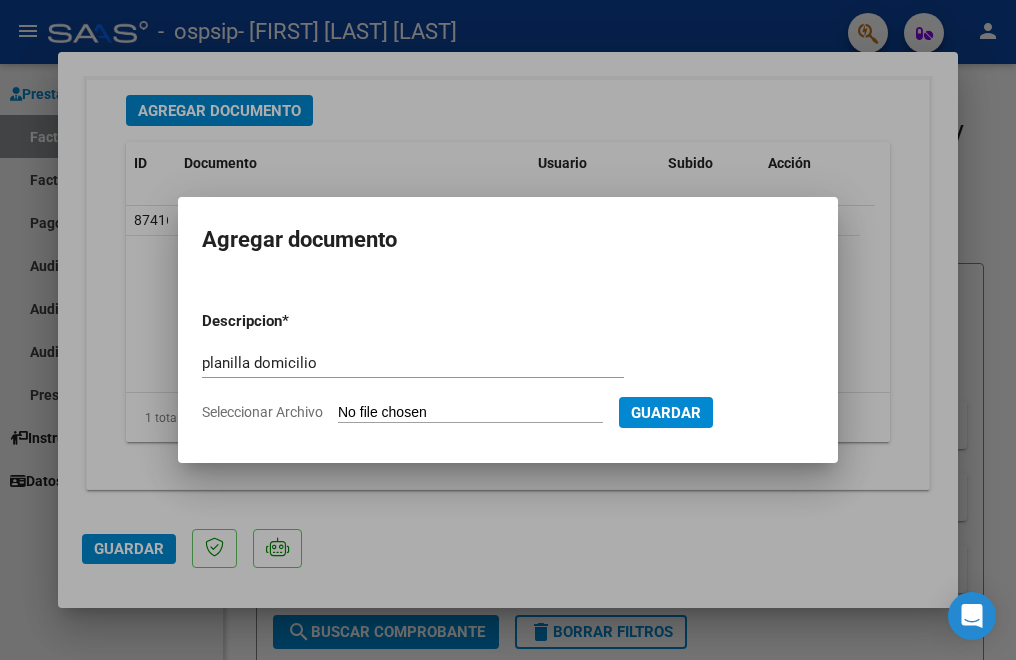 type on "C:\fakepath\20250731-1857.pdf" 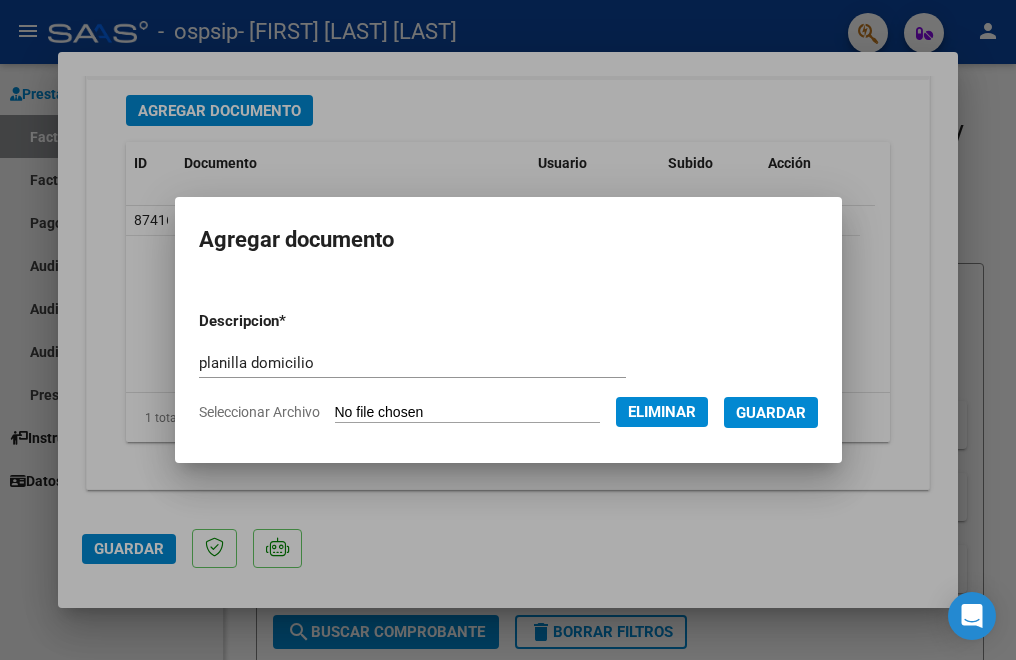 click on "Guardar" at bounding box center [771, 413] 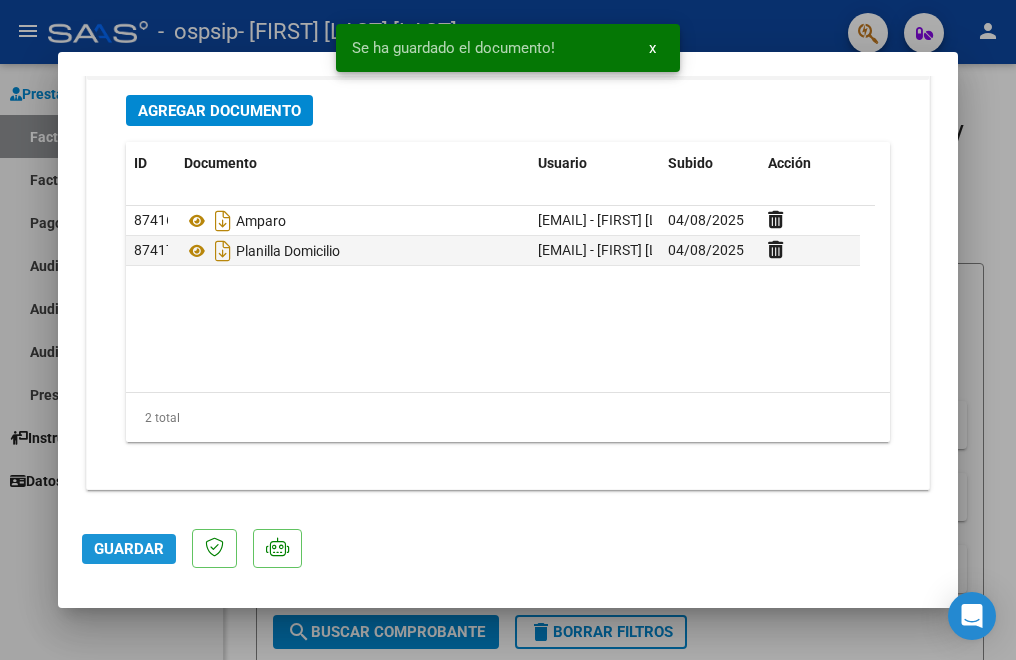 click on "Guardar" 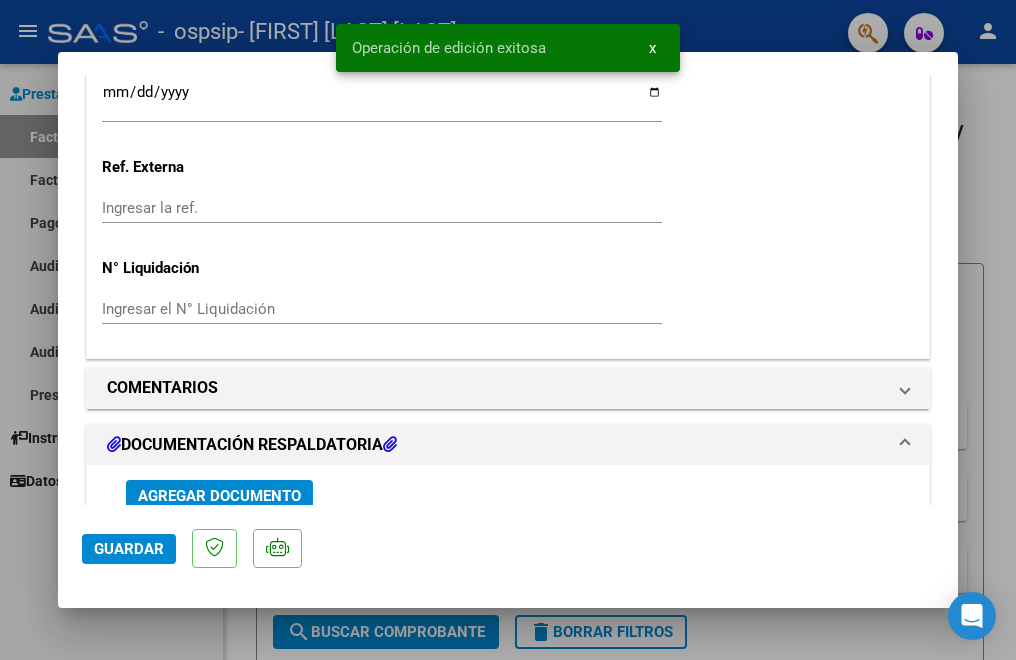 scroll, scrollTop: 1296, scrollLeft: 0, axis: vertical 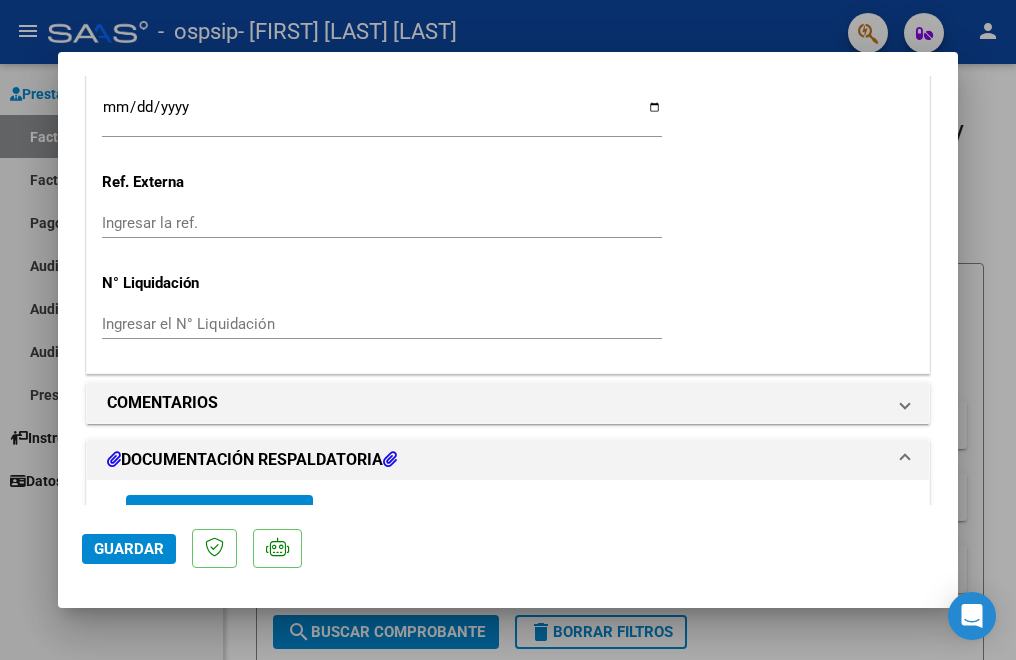 click at bounding box center [508, 330] 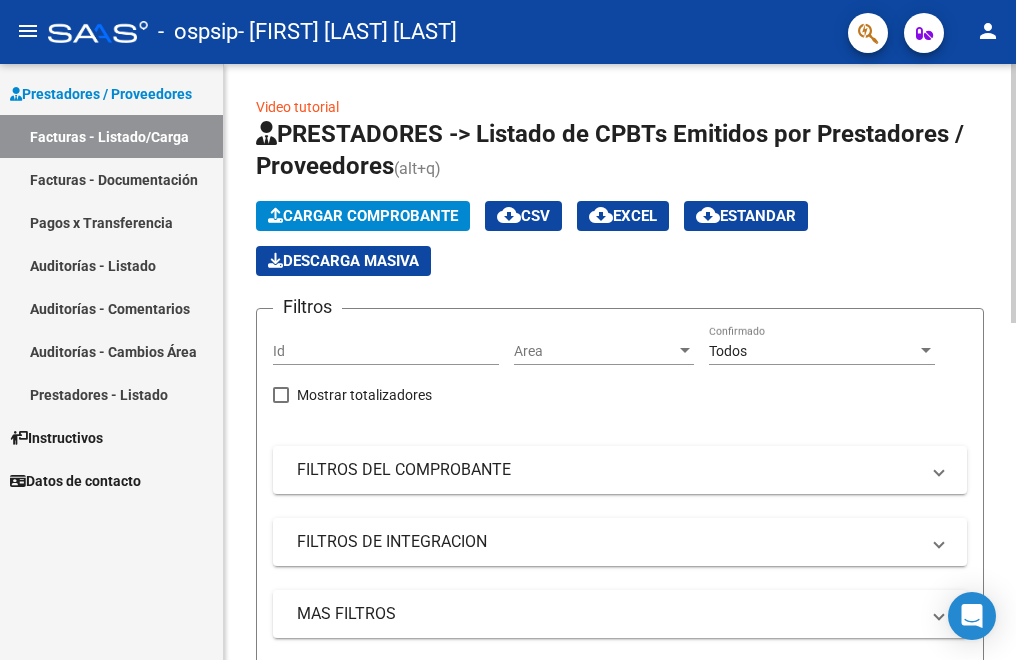 click on "Cargar Comprobante" 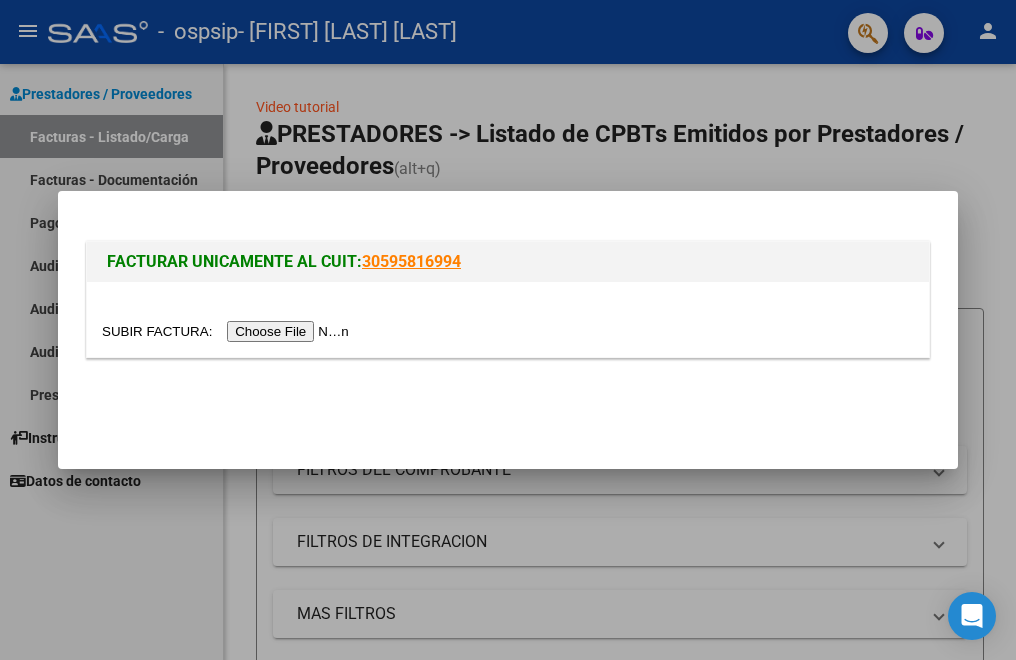 click at bounding box center [228, 331] 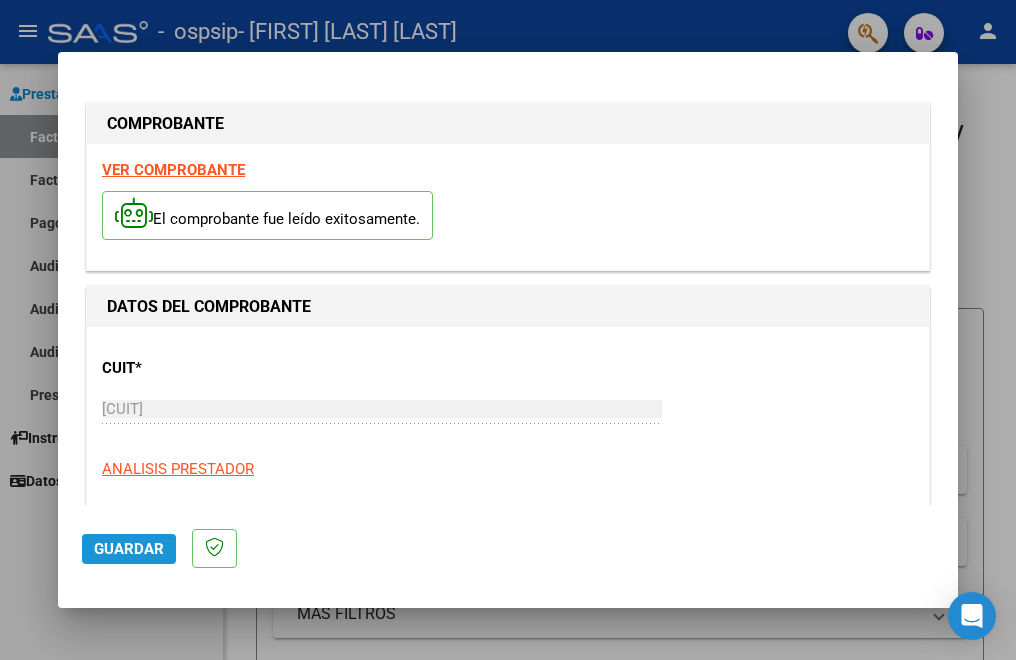 click on "Guardar" 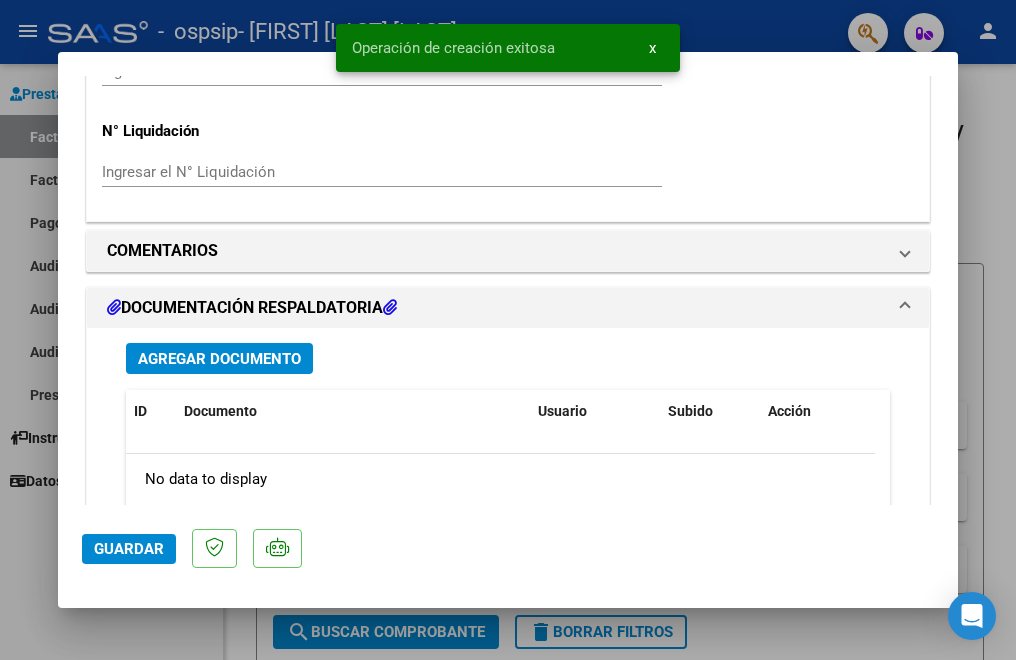 scroll, scrollTop: 1696, scrollLeft: 0, axis: vertical 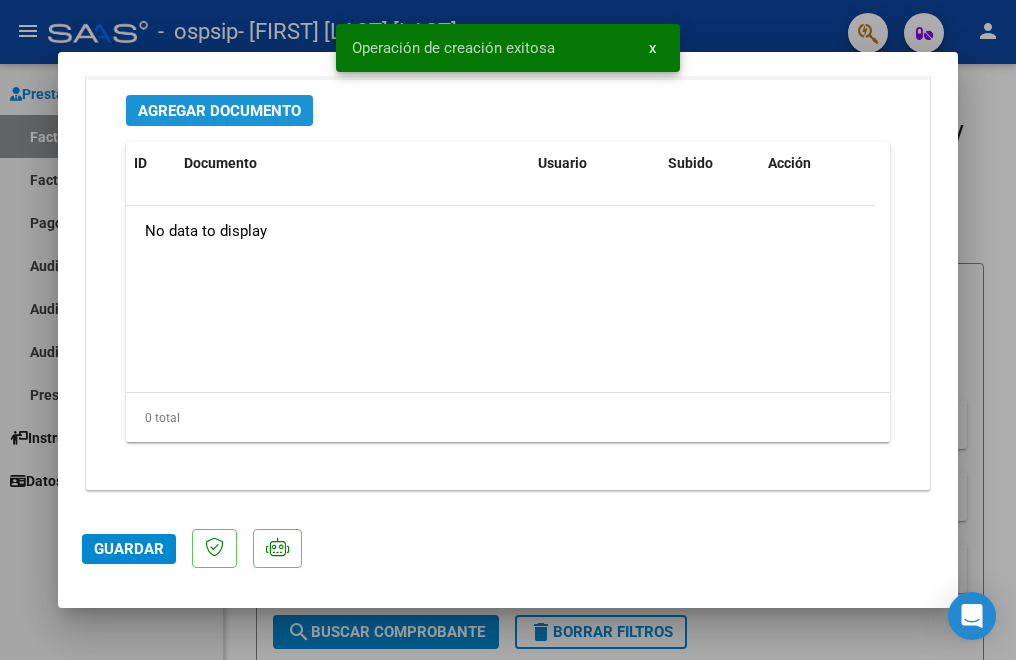 click on "Agregar Documento" at bounding box center [219, 111] 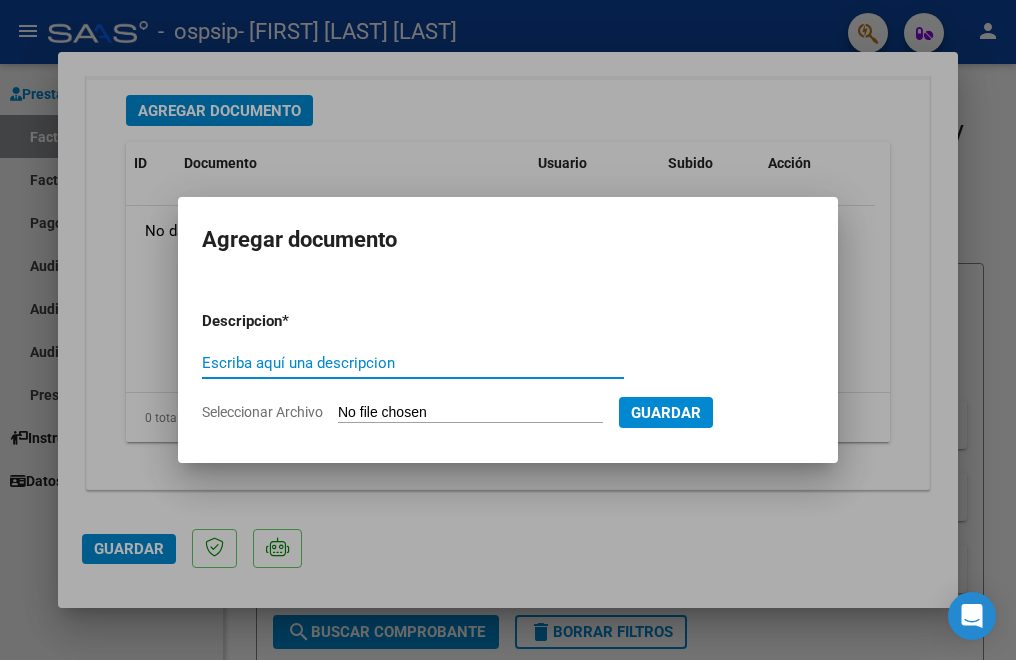 click on "Escriba aquí una descripcion" at bounding box center (413, 363) 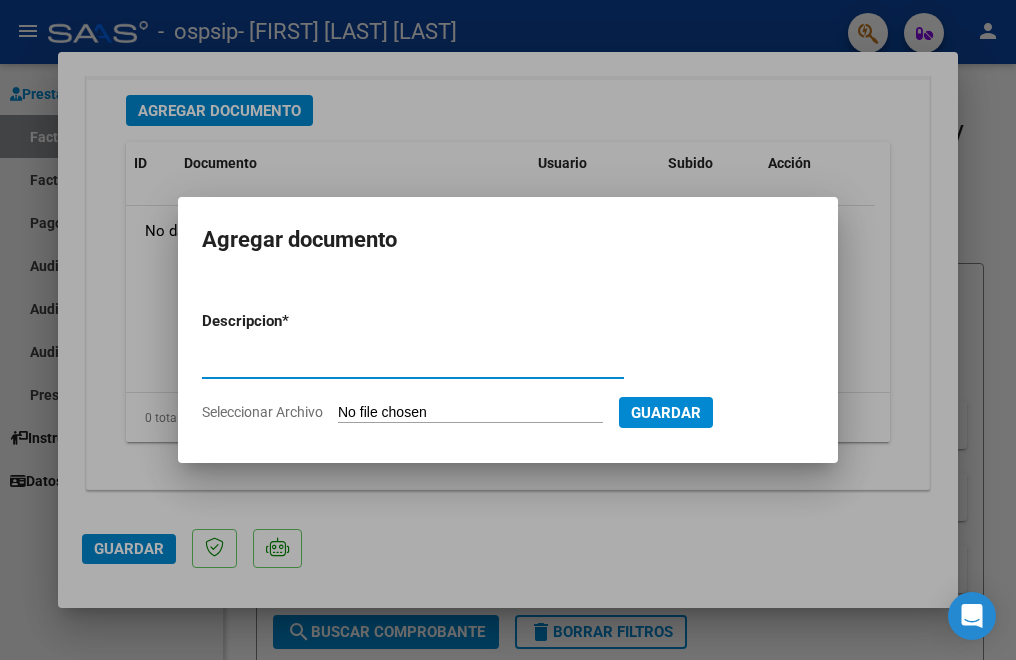 type on "Planilla horario" 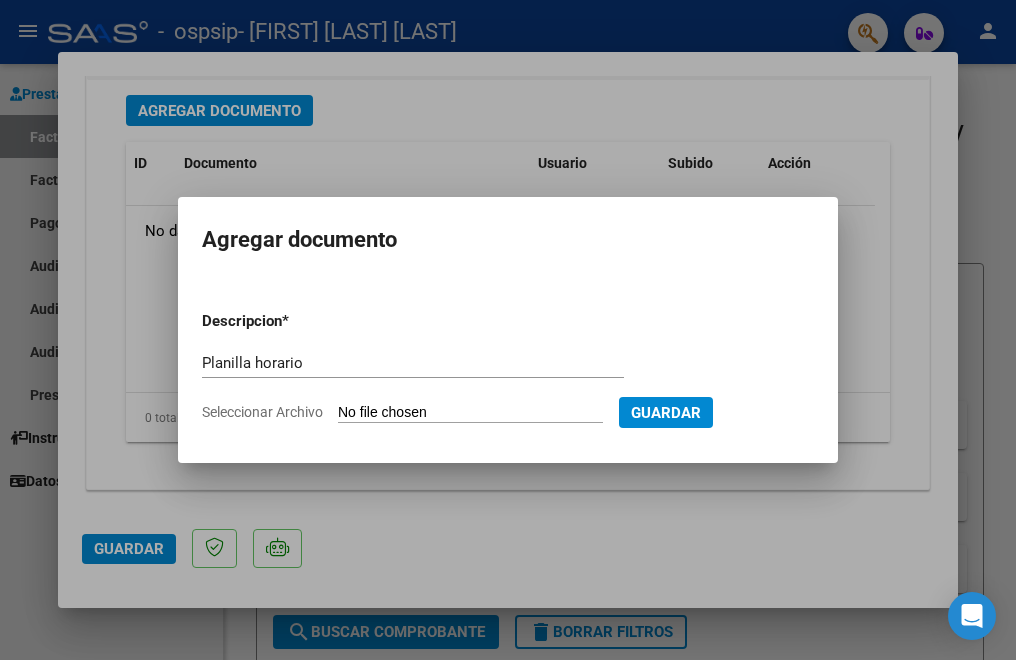 click on "Seleccionar Archivo" at bounding box center [470, 413] 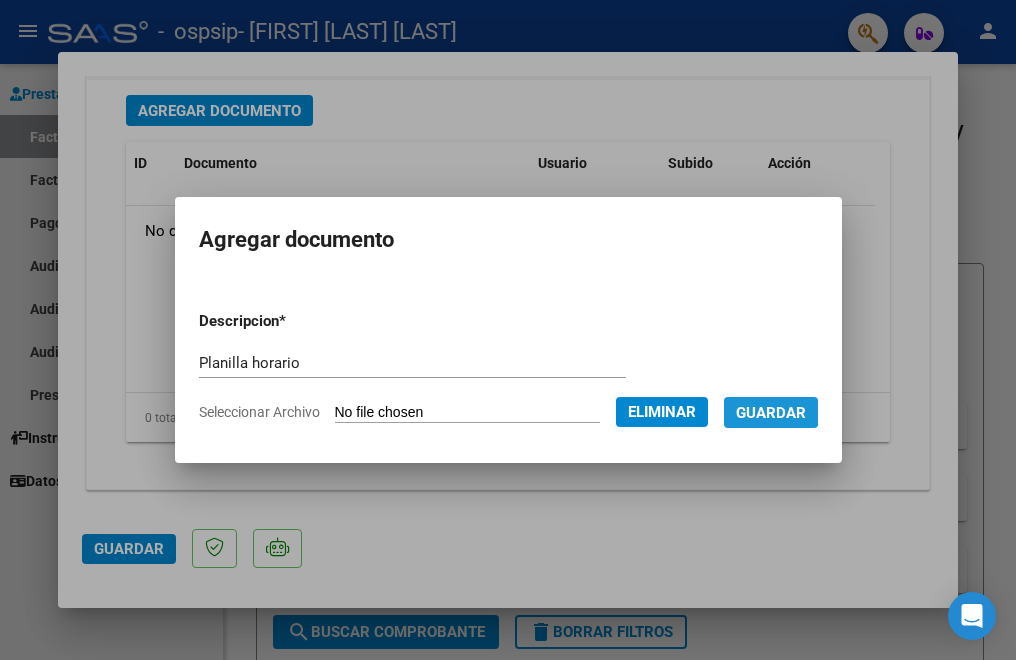click on "Guardar" at bounding box center [771, 413] 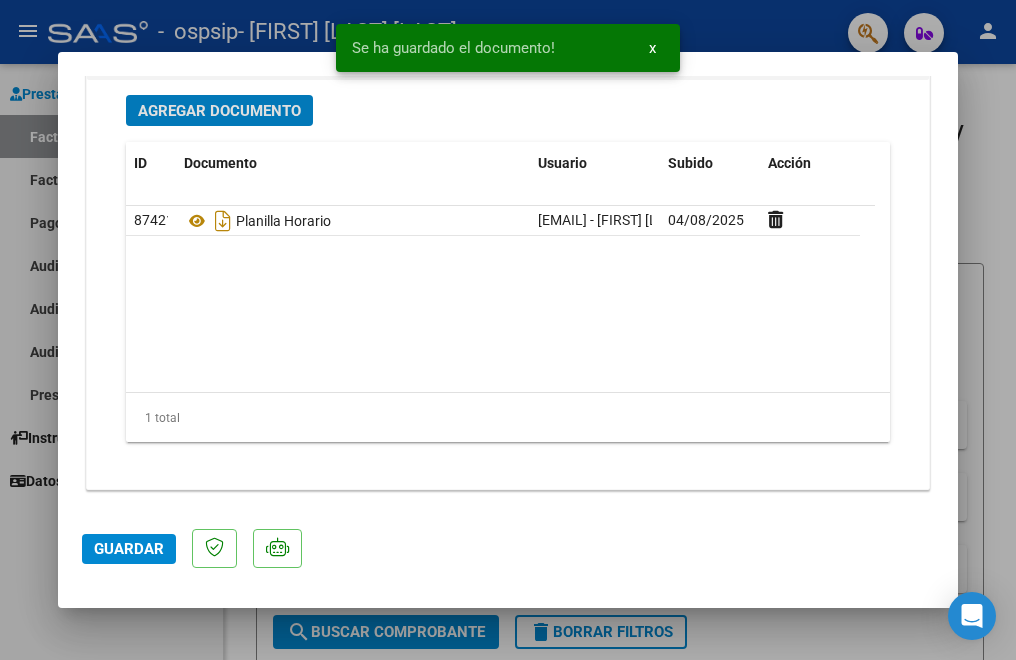 click on "Agregar Documento ID Documento Usuario Subido Acción [NUMBER] Planilla Horario [EMAIL] - [FIRST] [LAST] [DATE] 1 total 1" at bounding box center [508, 276] 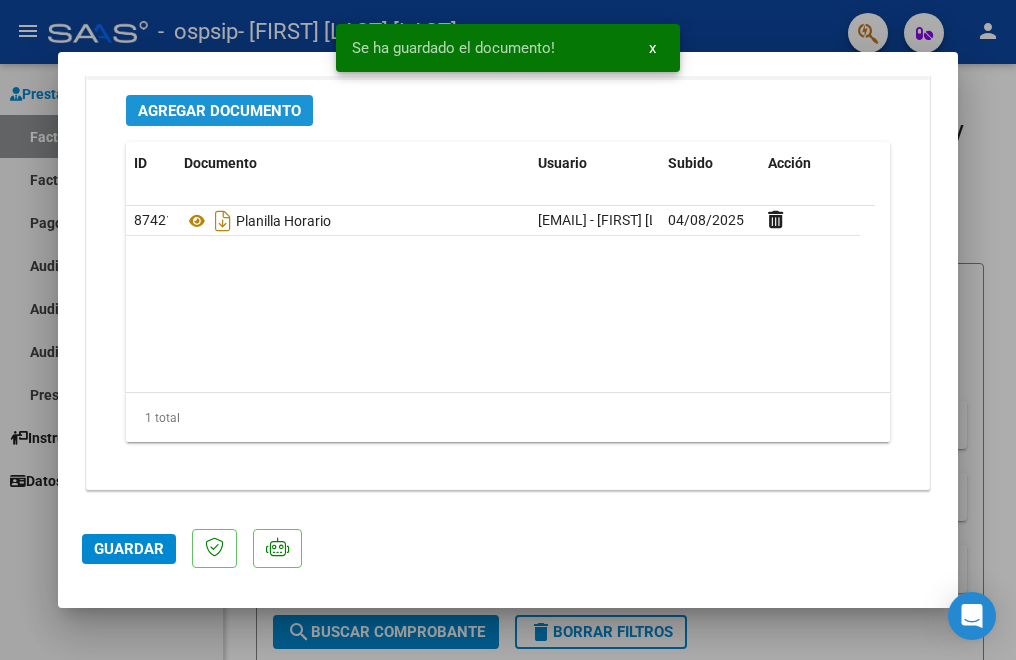 click on "Agregar Documento" at bounding box center [219, 111] 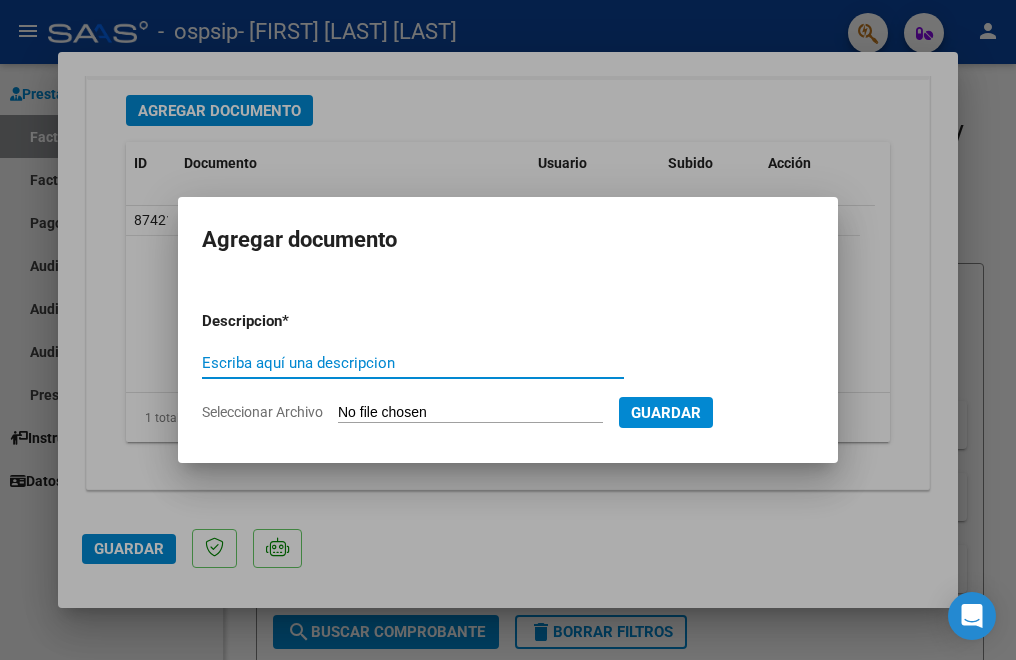 click on "Escriba aquí una descripcion" at bounding box center (413, 363) 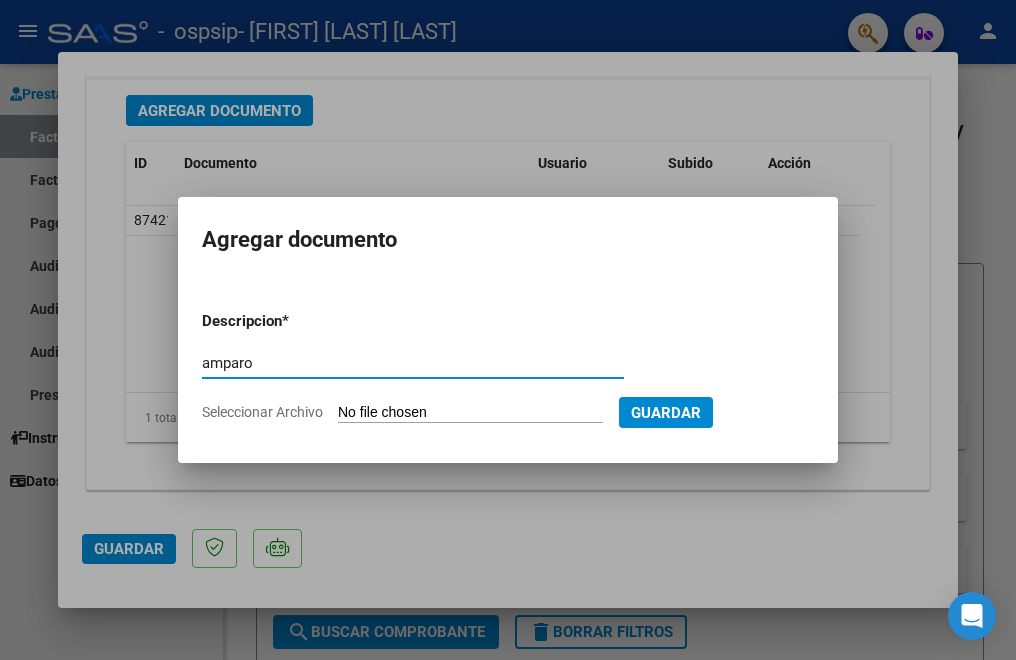 type on "amparo" 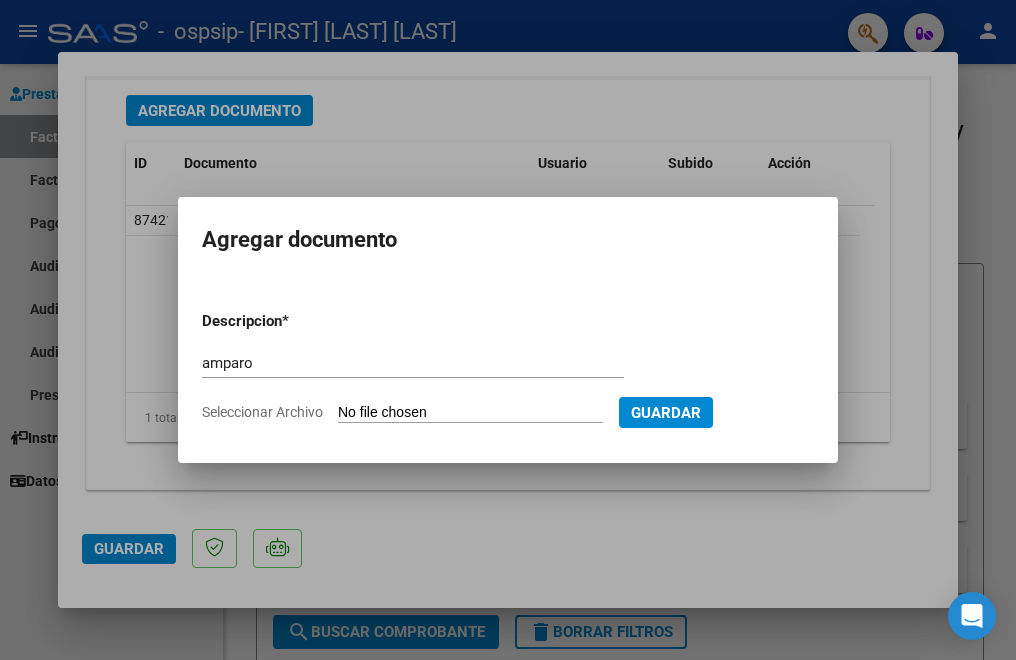 click on "Seleccionar Archivo" at bounding box center (470, 413) 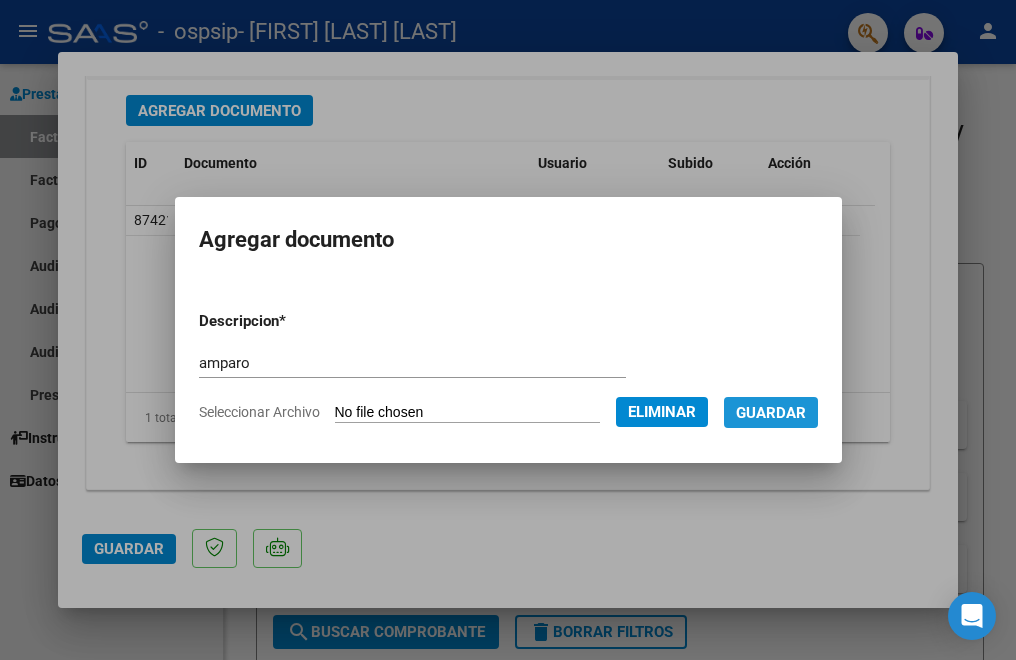 click on "Guardar" at bounding box center (771, 413) 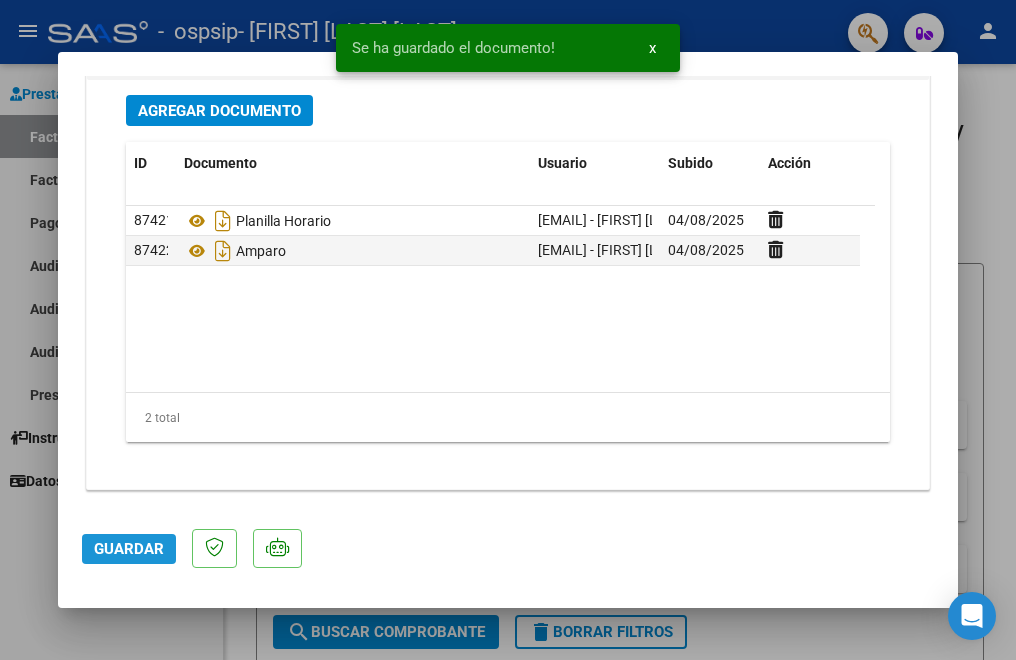click on "Guardar" 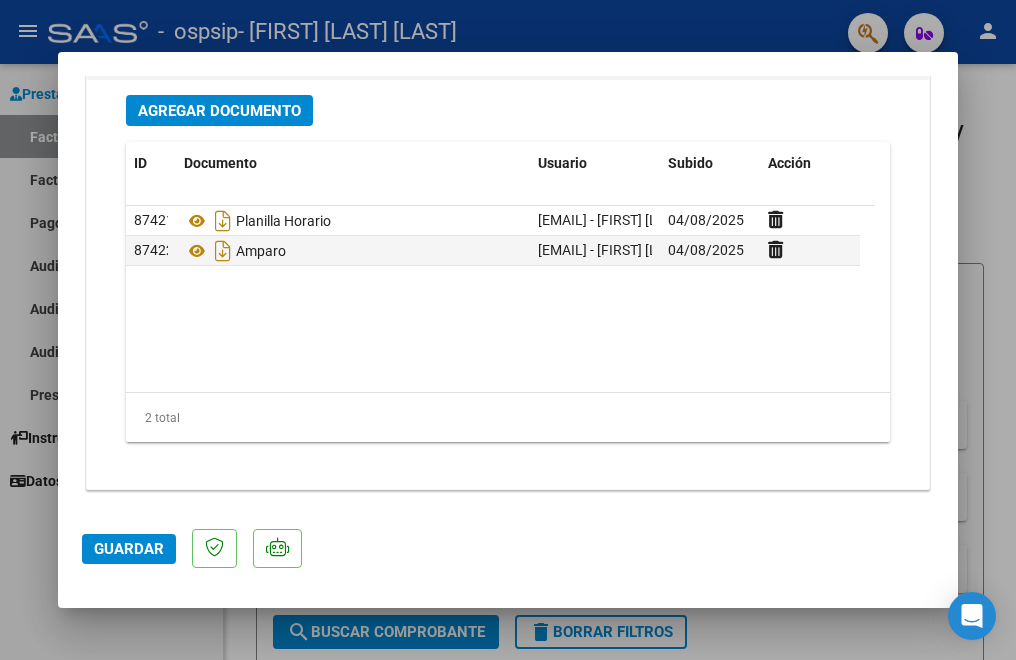 click on "Guardar" 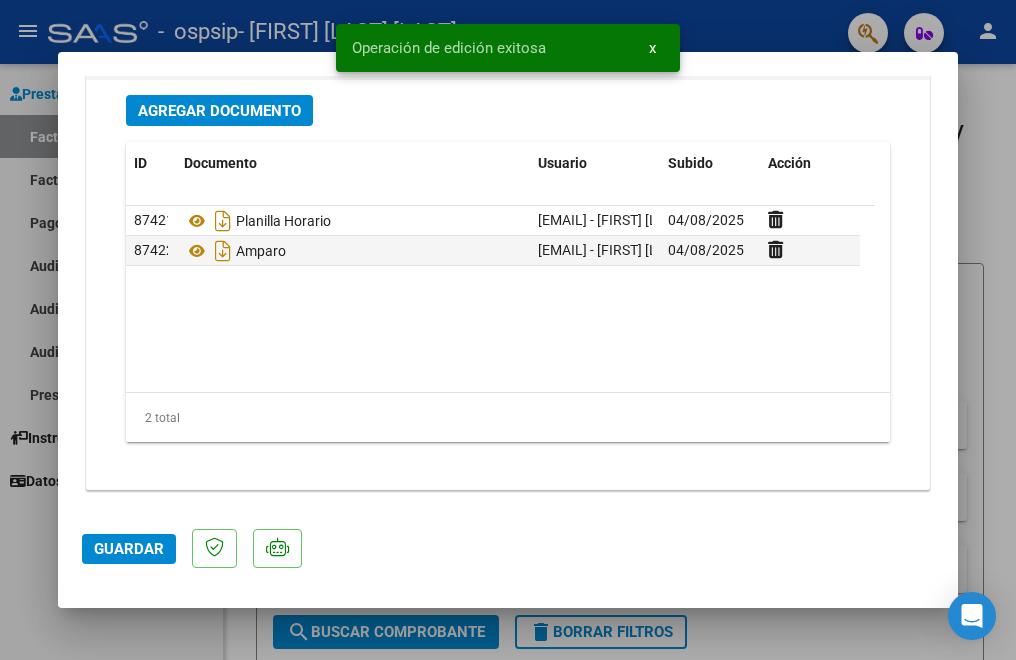click on "Filtros CUIT / Razón Social" at bounding box center [508, 330] 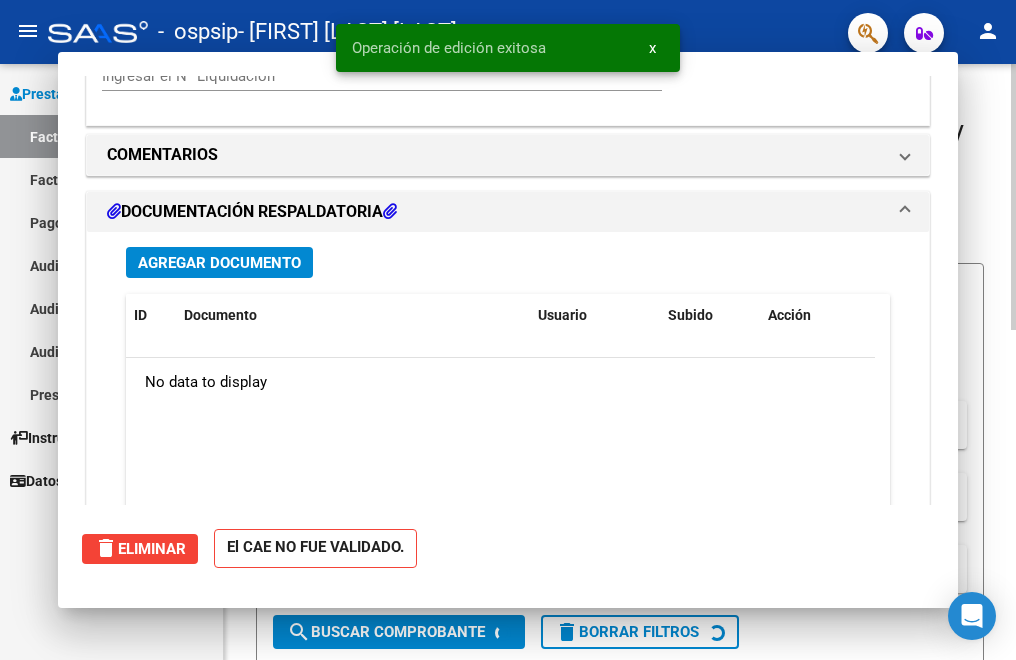 scroll, scrollTop: 0, scrollLeft: 0, axis: both 